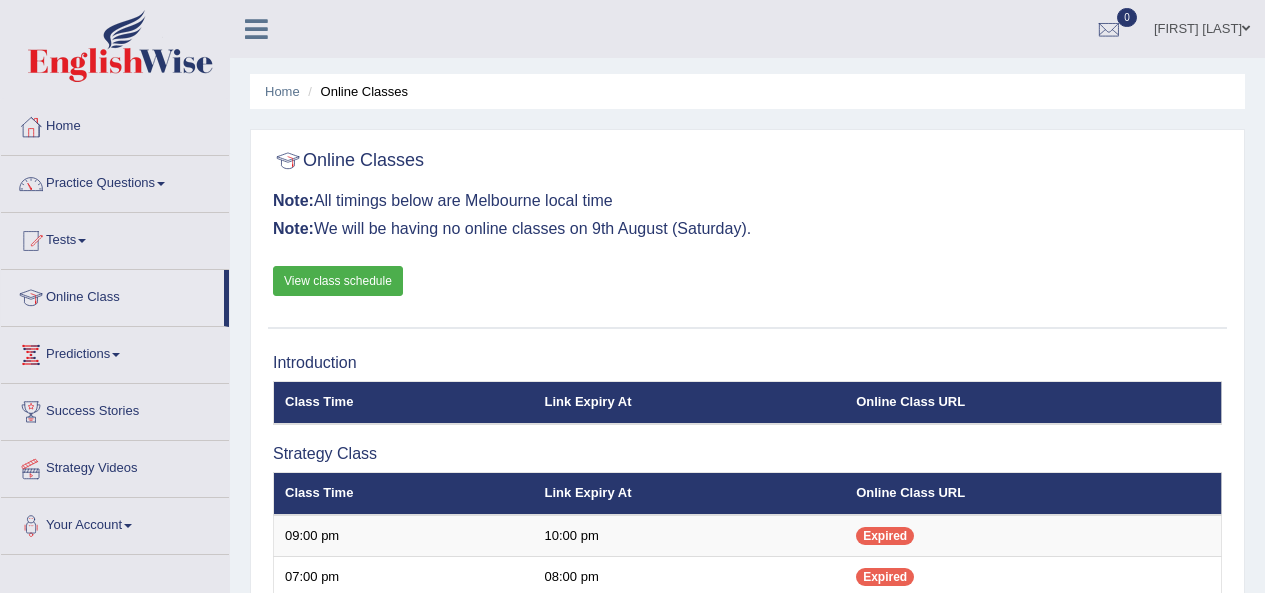 scroll, scrollTop: 0, scrollLeft: 0, axis: both 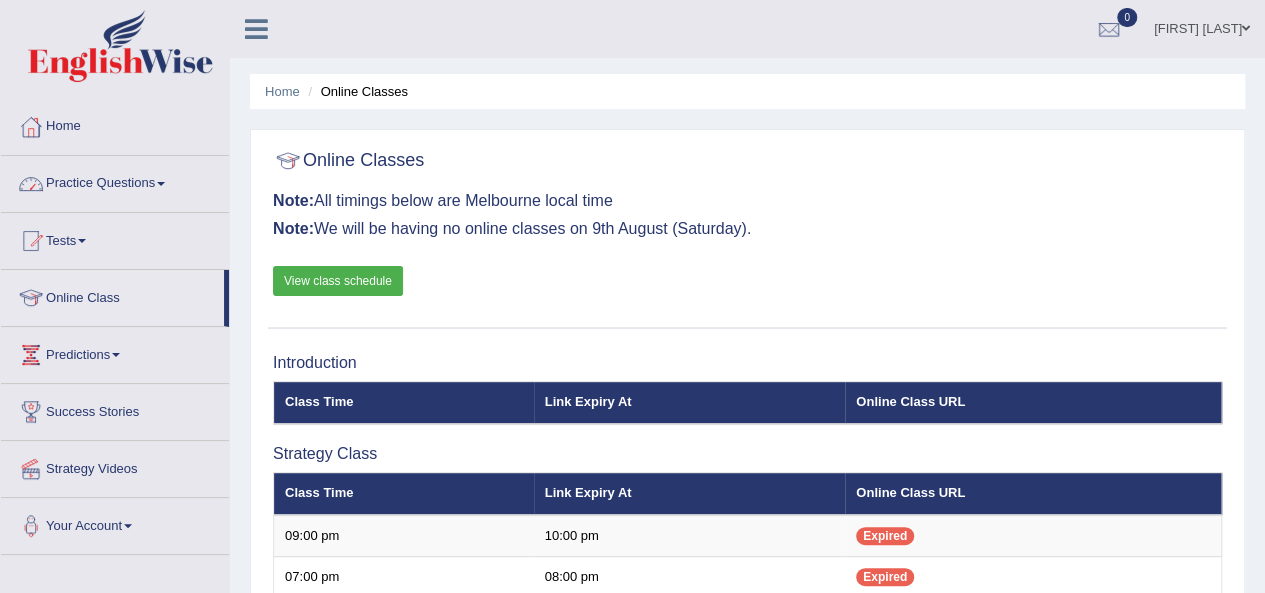 click on "Practice Questions" at bounding box center (115, 181) 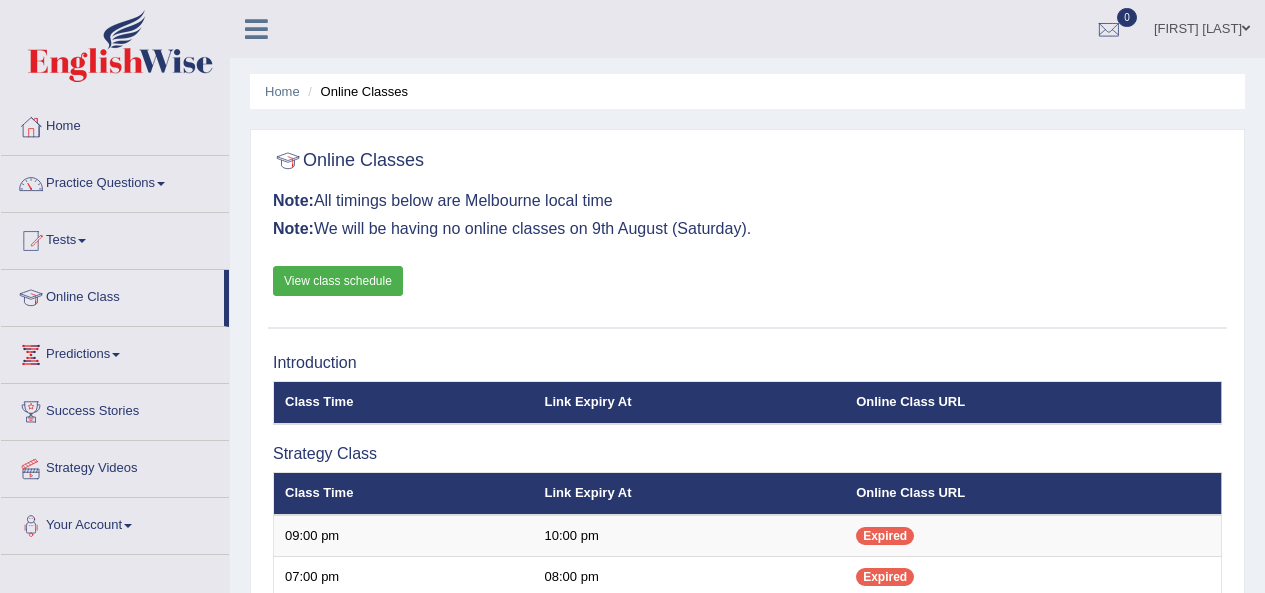 scroll, scrollTop: 0, scrollLeft: 0, axis: both 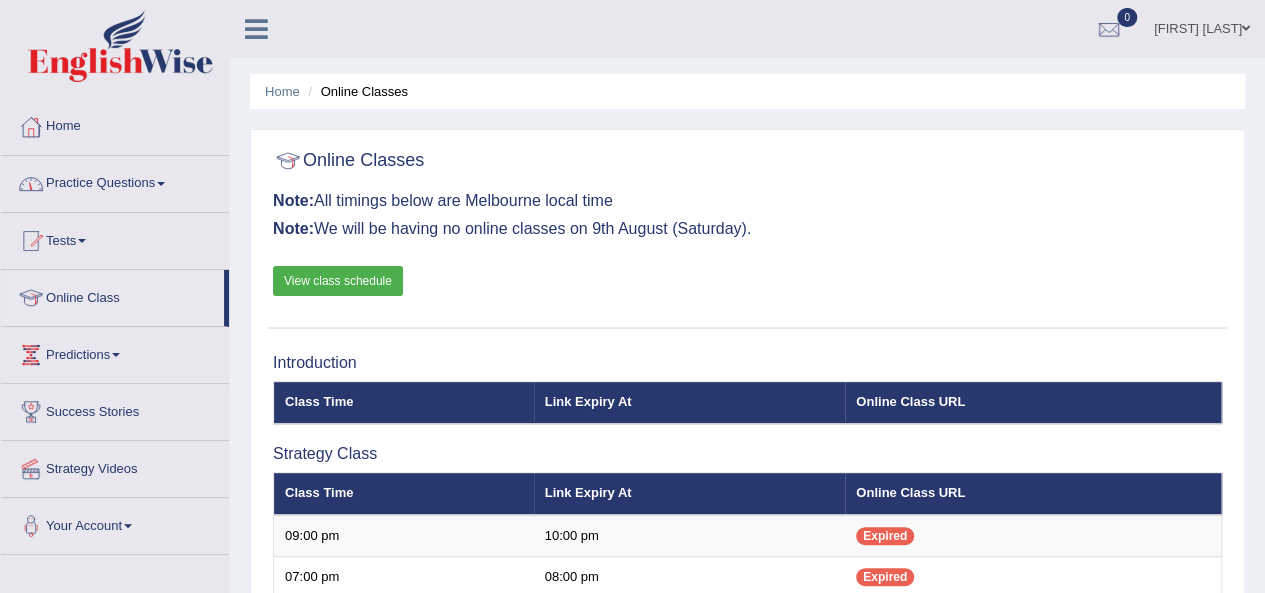 click on "Practice Questions" at bounding box center (115, 181) 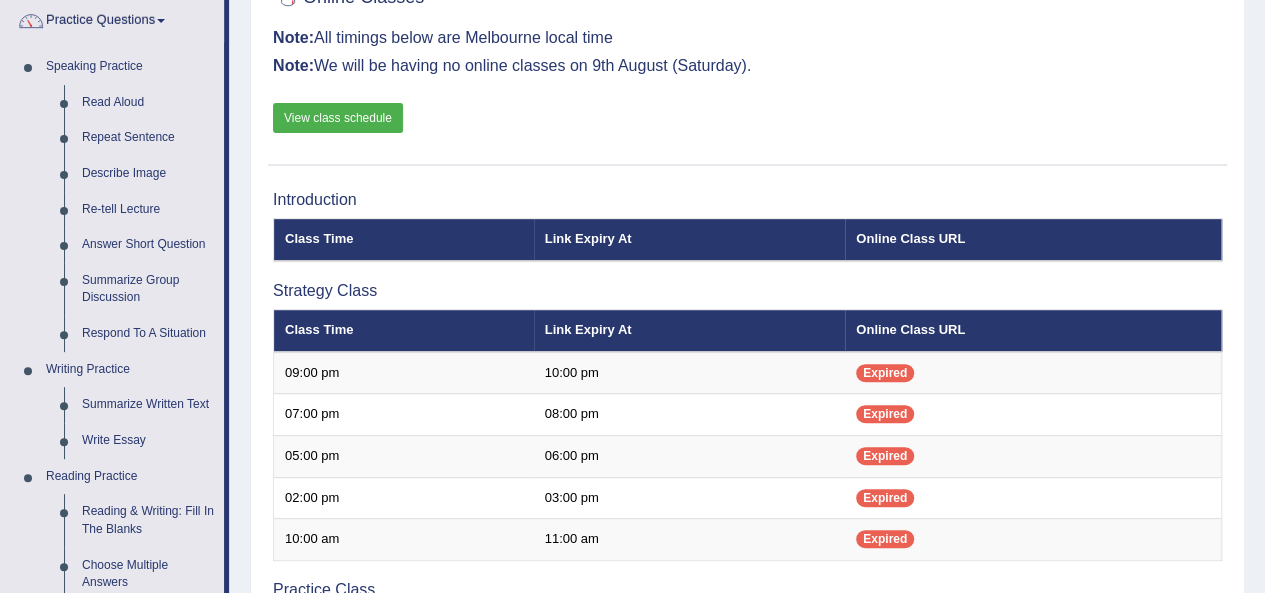 scroll, scrollTop: 164, scrollLeft: 0, axis: vertical 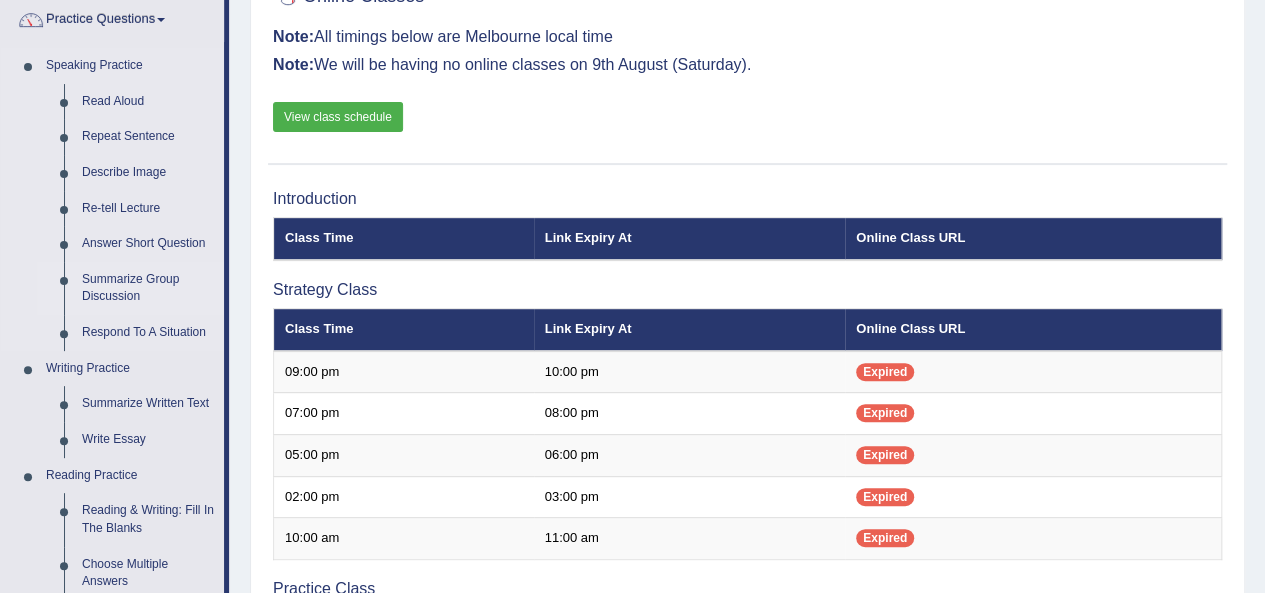 click on "Summarize Group Discussion" at bounding box center (148, 288) 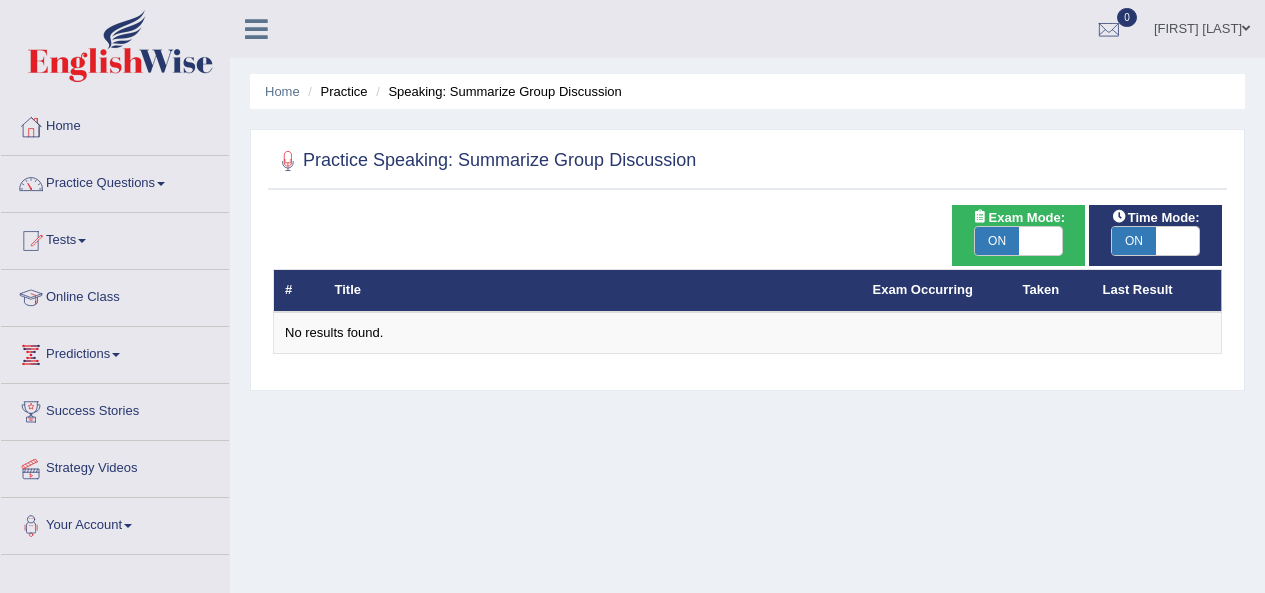 scroll, scrollTop: 0, scrollLeft: 0, axis: both 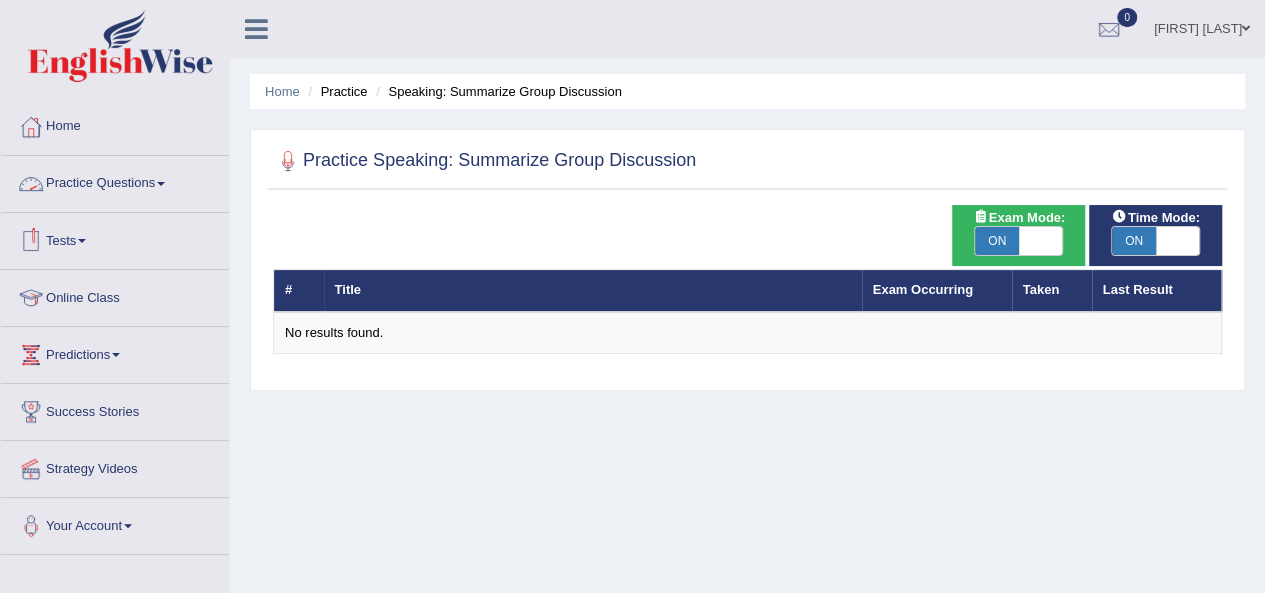 click on "Practice Questions" at bounding box center (115, 181) 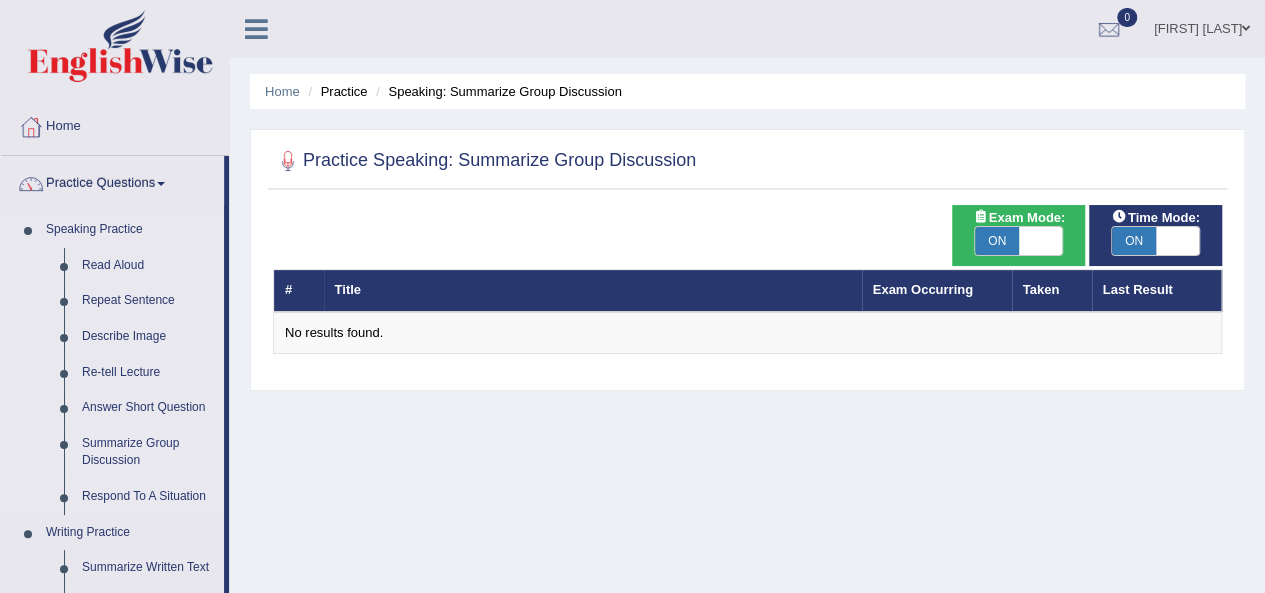 click on "Summarize Group Discussion" at bounding box center [148, 452] 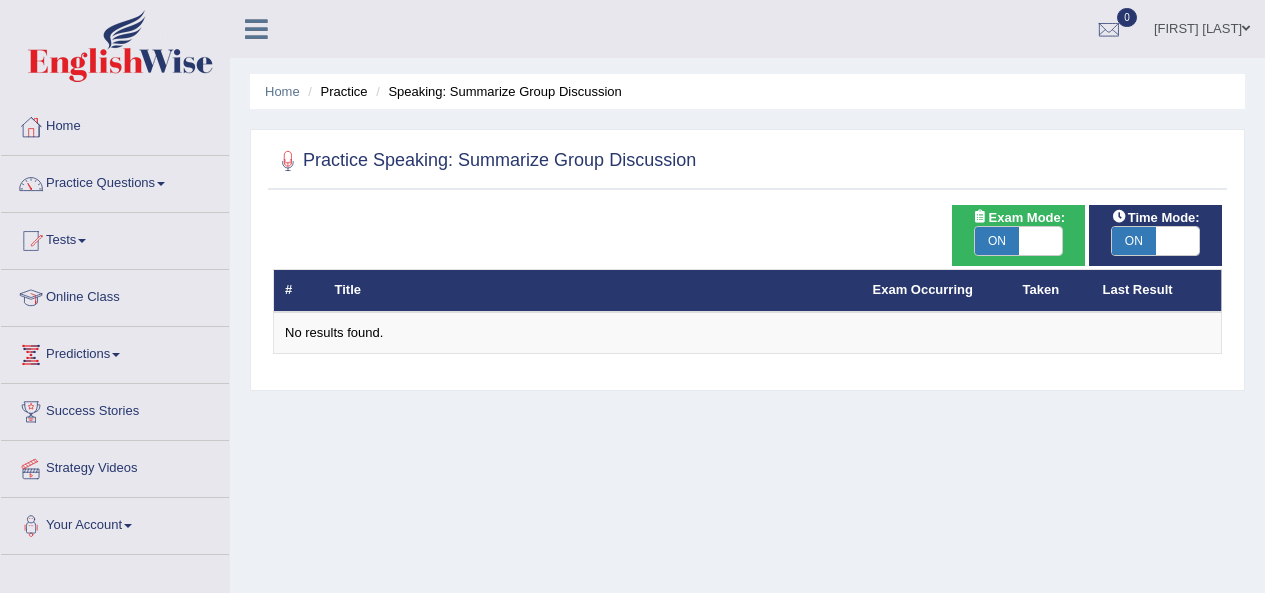 scroll, scrollTop: 0, scrollLeft: 0, axis: both 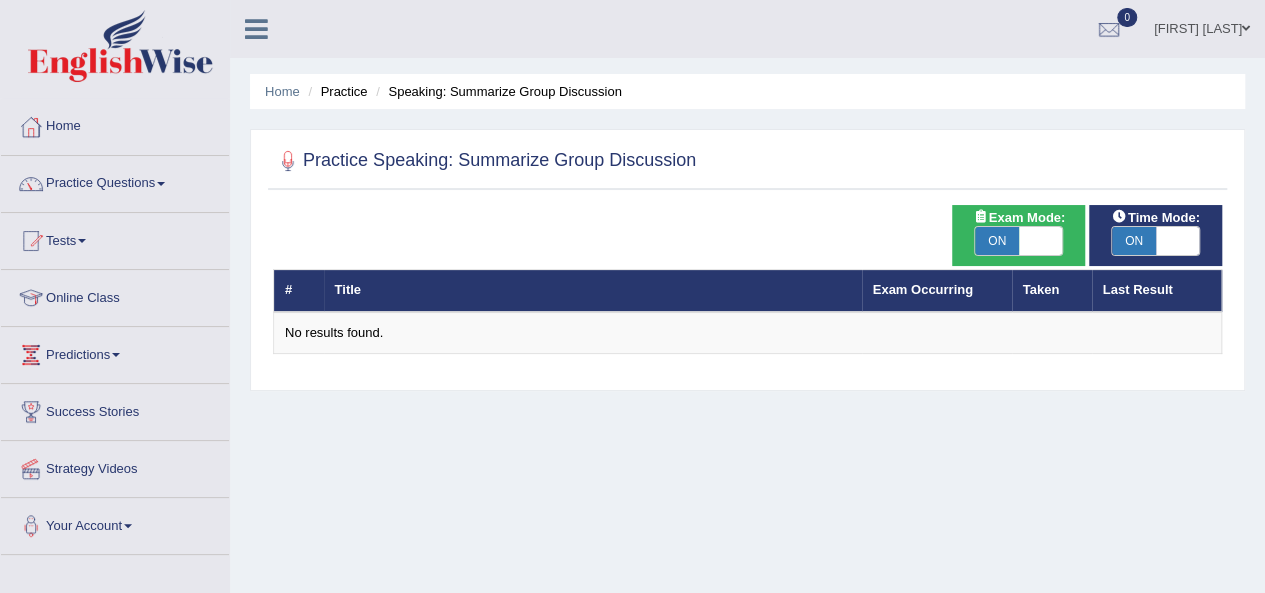 click on "Title" at bounding box center (593, 291) 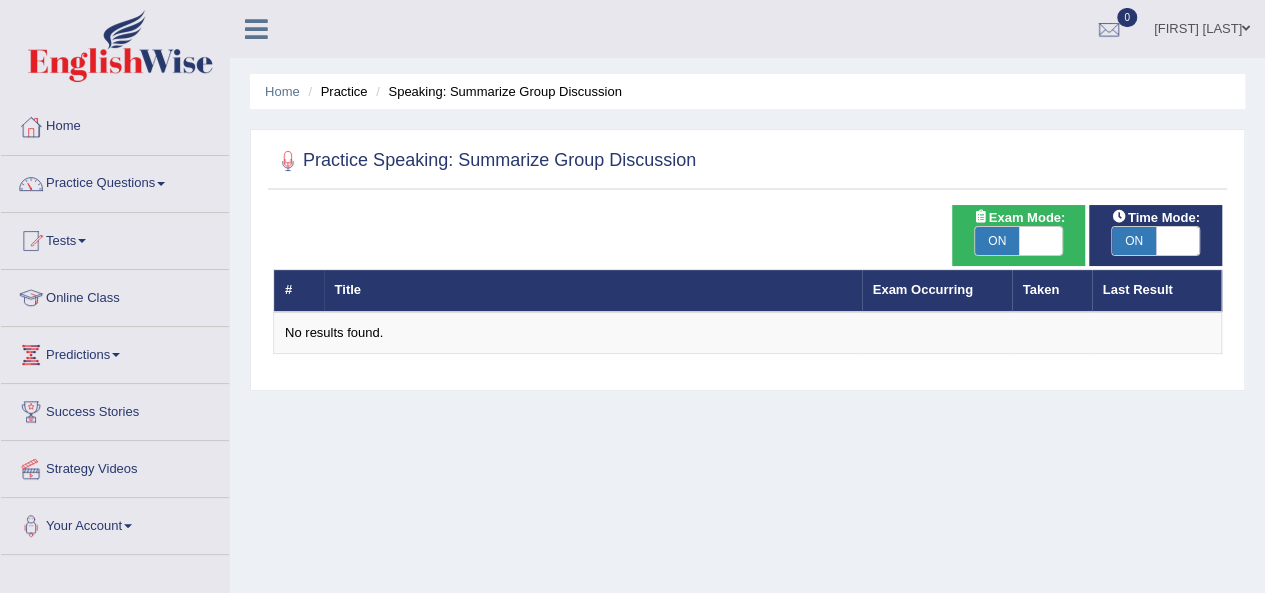 click on "ON" at bounding box center (997, 241) 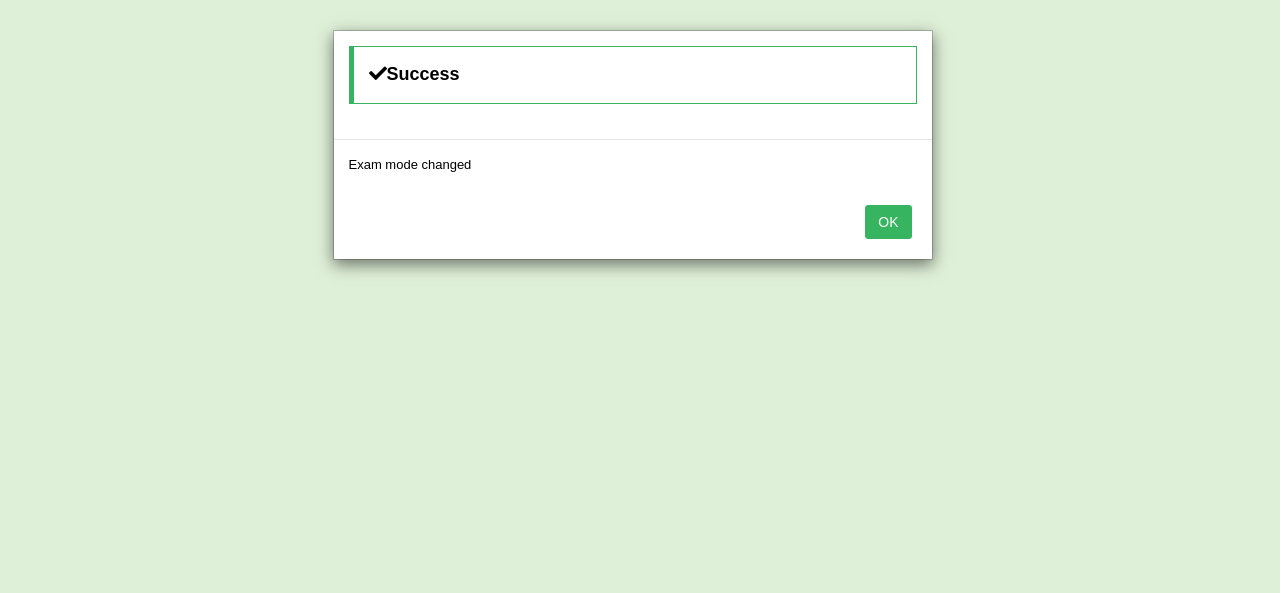 click on "OK" at bounding box center [888, 222] 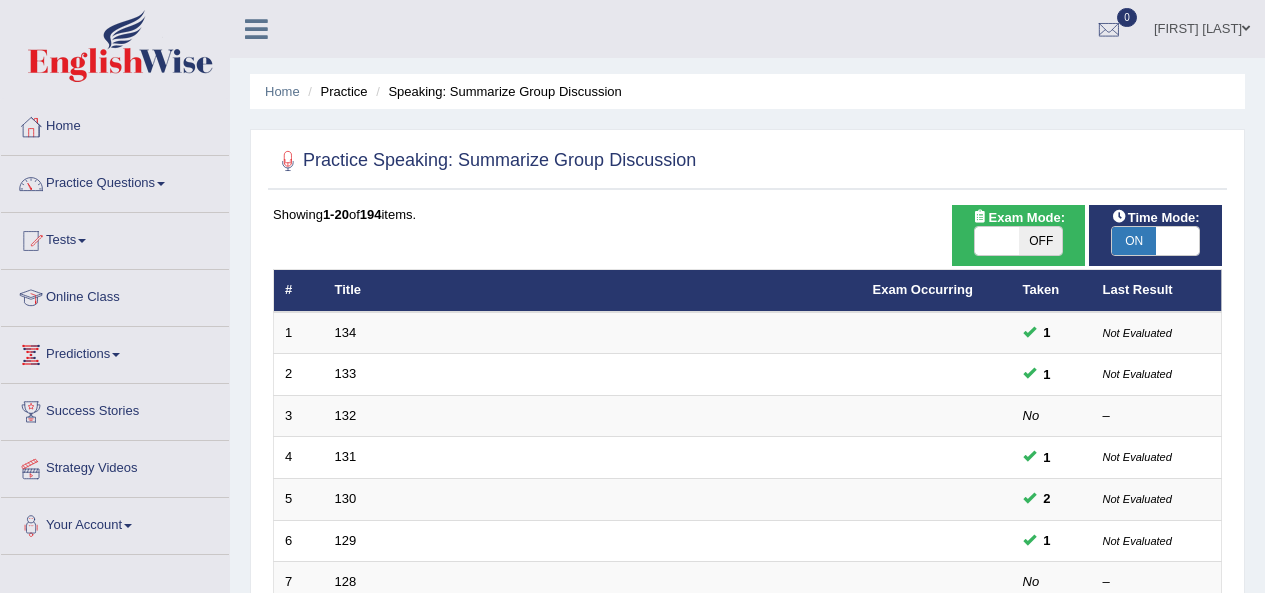 scroll, scrollTop: 0, scrollLeft: 0, axis: both 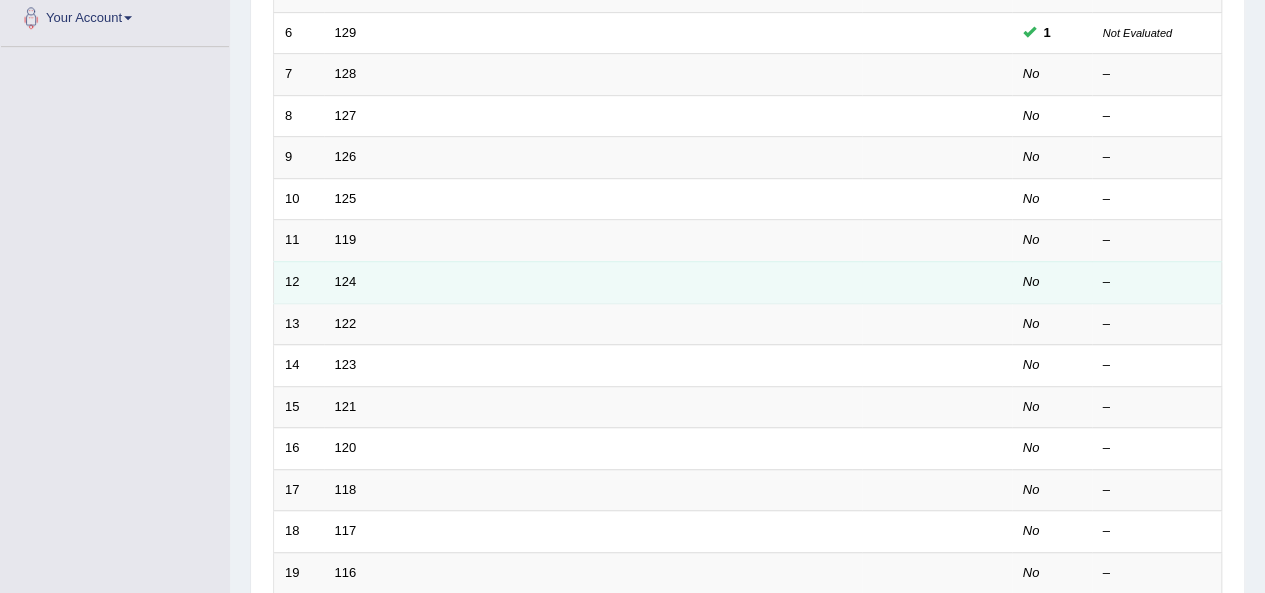 click on "124" at bounding box center [593, 282] 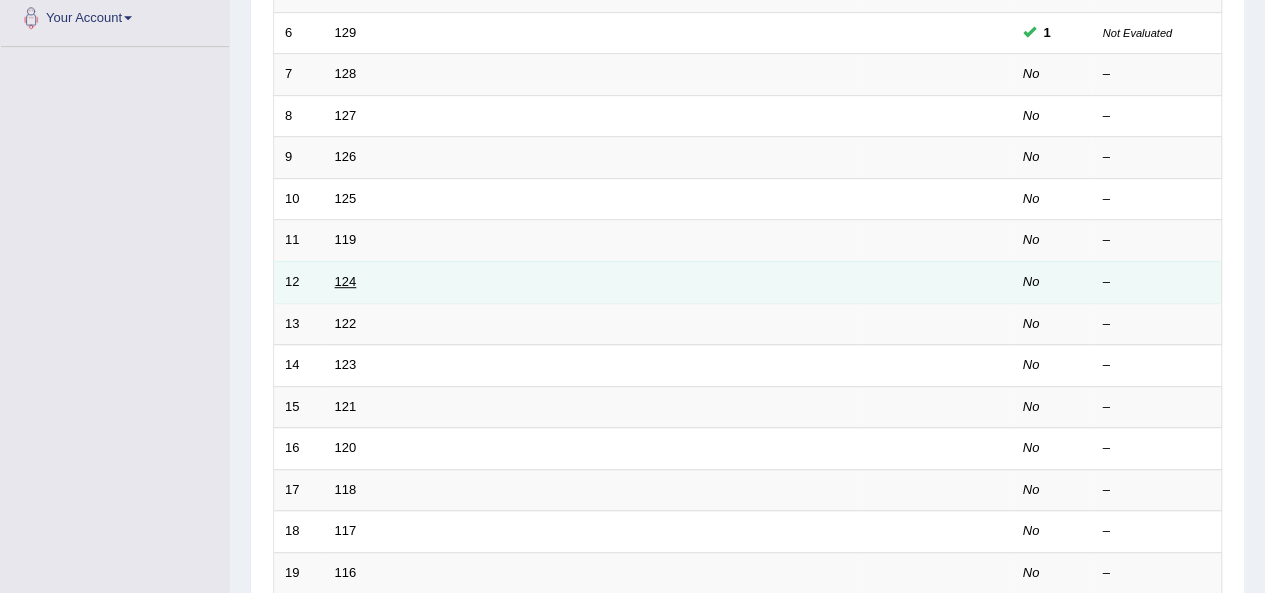click on "124" at bounding box center [346, 281] 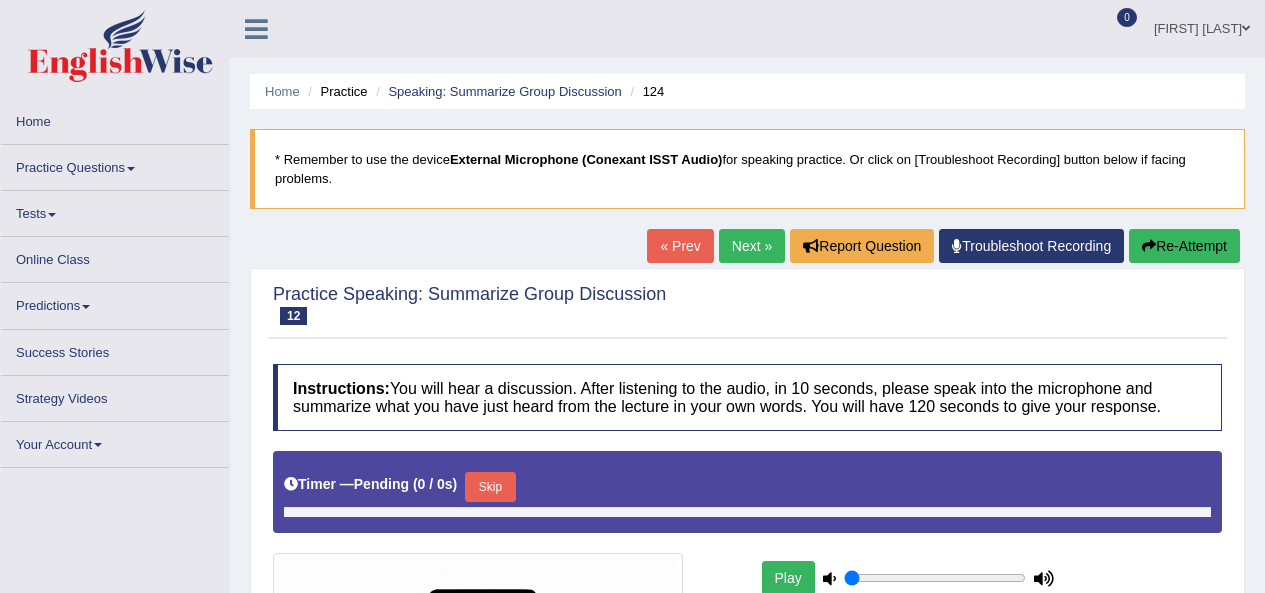 scroll, scrollTop: 0, scrollLeft: 0, axis: both 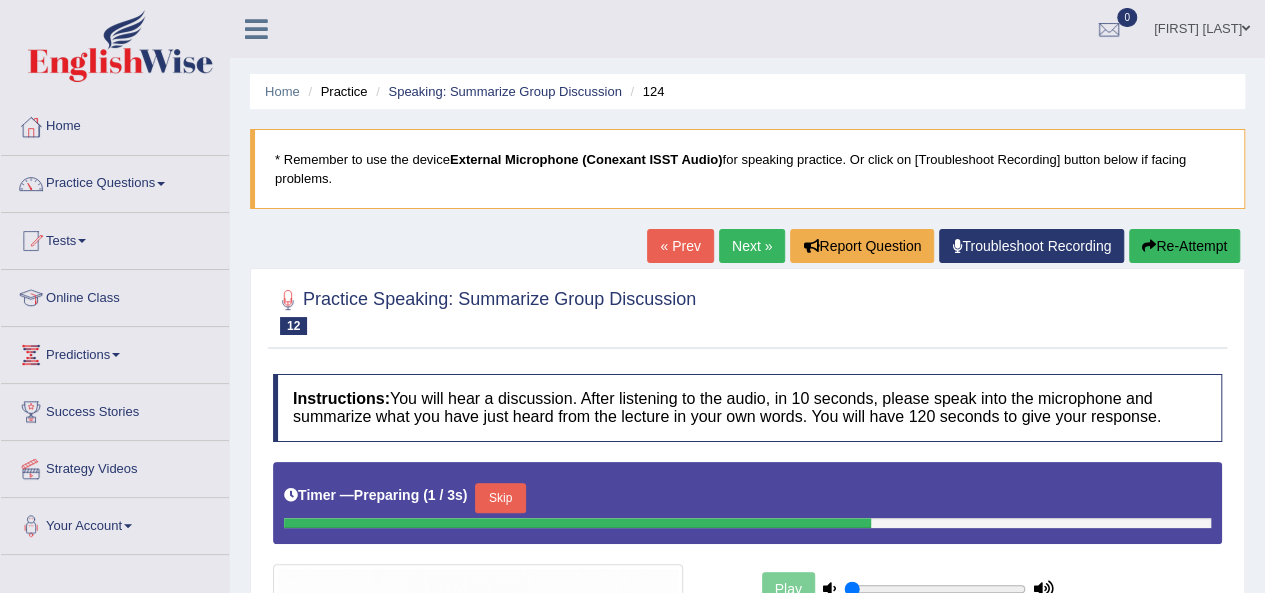 click on "Practice Speaking: Summarize Group Discussion
12
124" at bounding box center (484, 310) 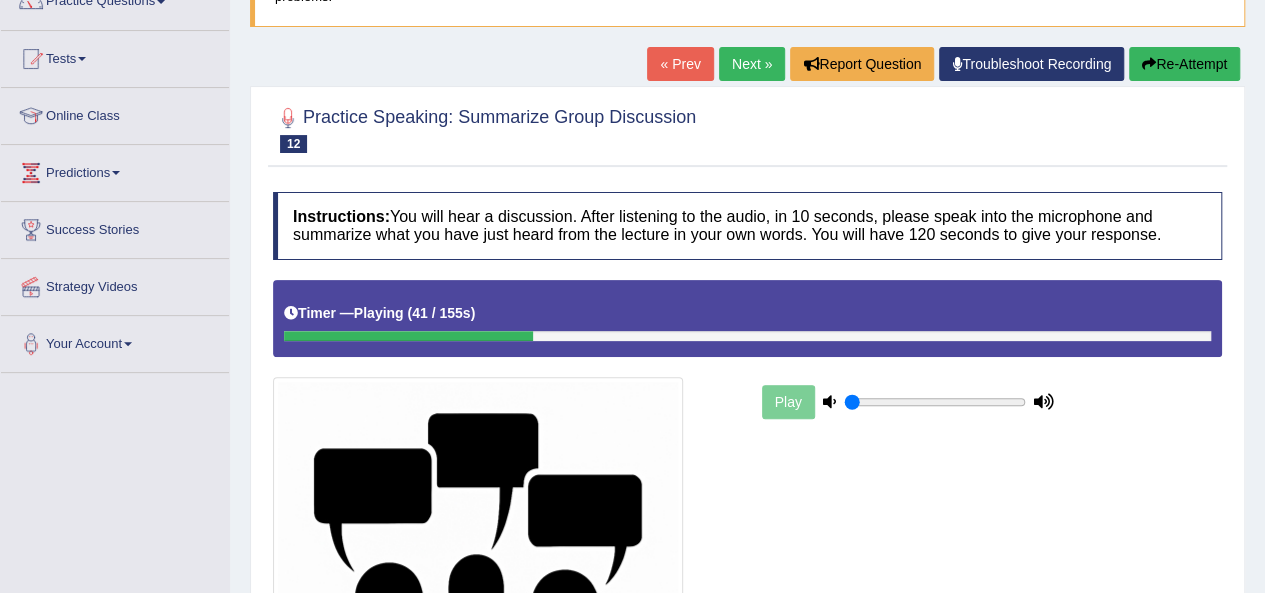scroll, scrollTop: 184, scrollLeft: 0, axis: vertical 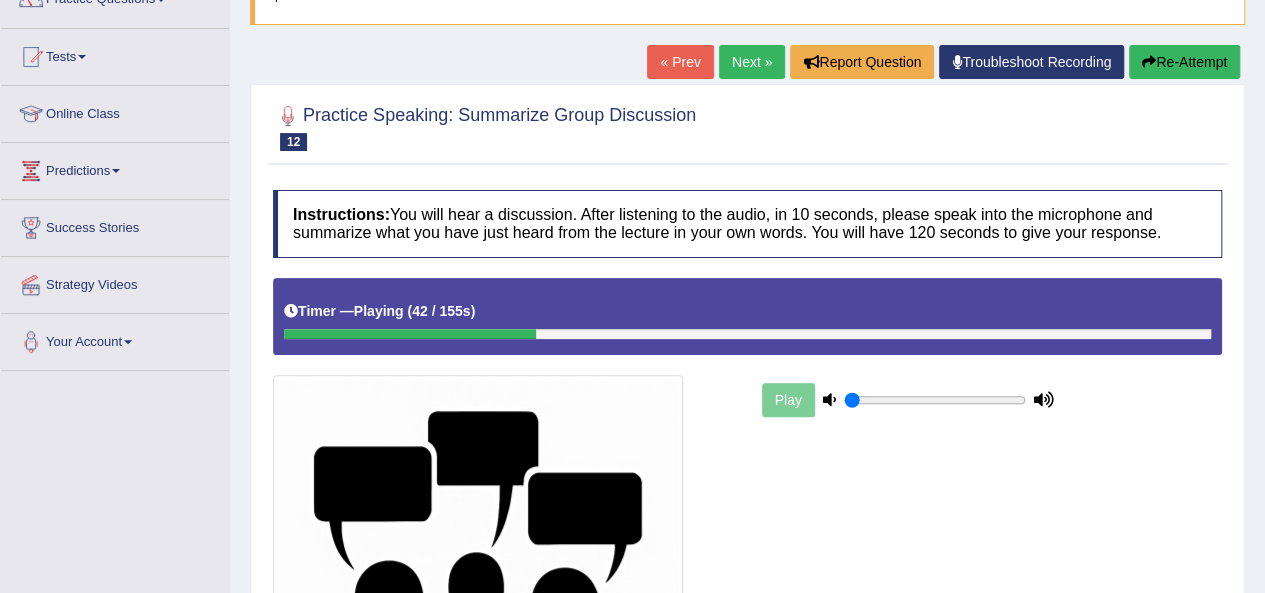 click on "Practice Speaking: Summarize Group Discussion
12
124
Instructions:  You will hear a discussion. After listening to the audio, in 10 seconds, please speak into the microphone and summarize what you have just heard from the lecture in your own words. You will have 120 seconds to give your response.
Timer —  Playing   ( 42 / 155s ) Skip Play Transcript: Recorded Answer: Created with Highcharts 7.1.2 Too low Too high Time Pitch meter: 0 25 50 75 100 Created with Highcharts 7.1.2 Great Too slow Too fast Time Speech pace meter: 0 10 20 30 40 Spoken Keywords: Voice Analysis: Your Response: Sample Answer: . Status:  A.I. Engine Standing by... Start Answering Stop Recording" at bounding box center [747, 479] 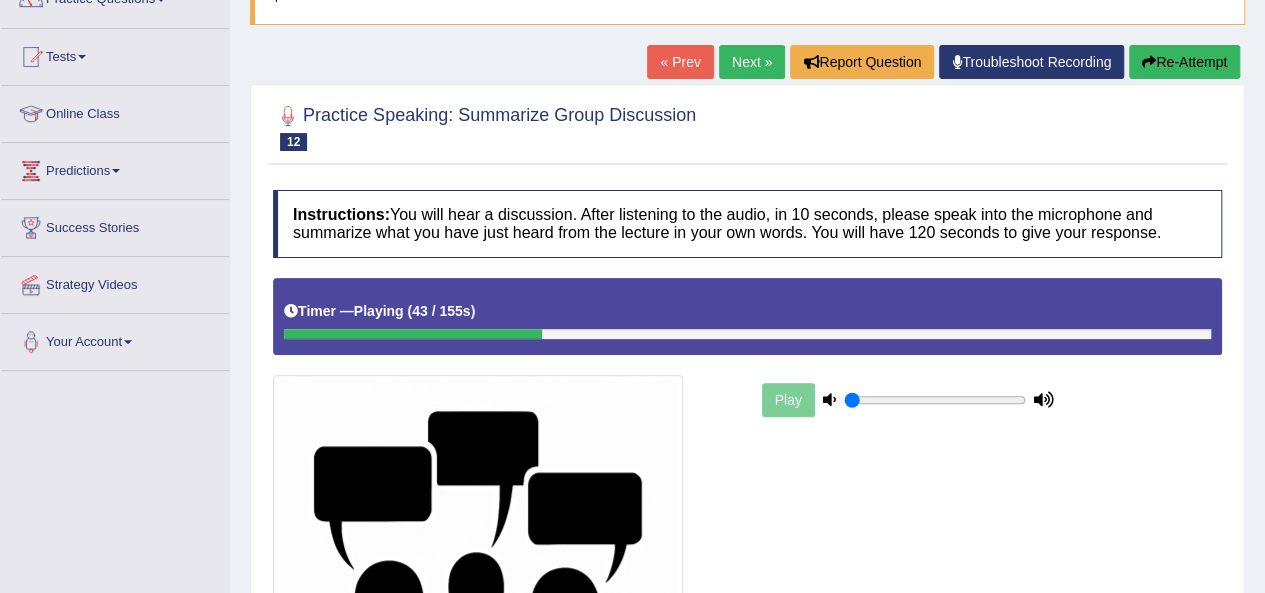 click on "Re-Attempt" at bounding box center (1184, 62) 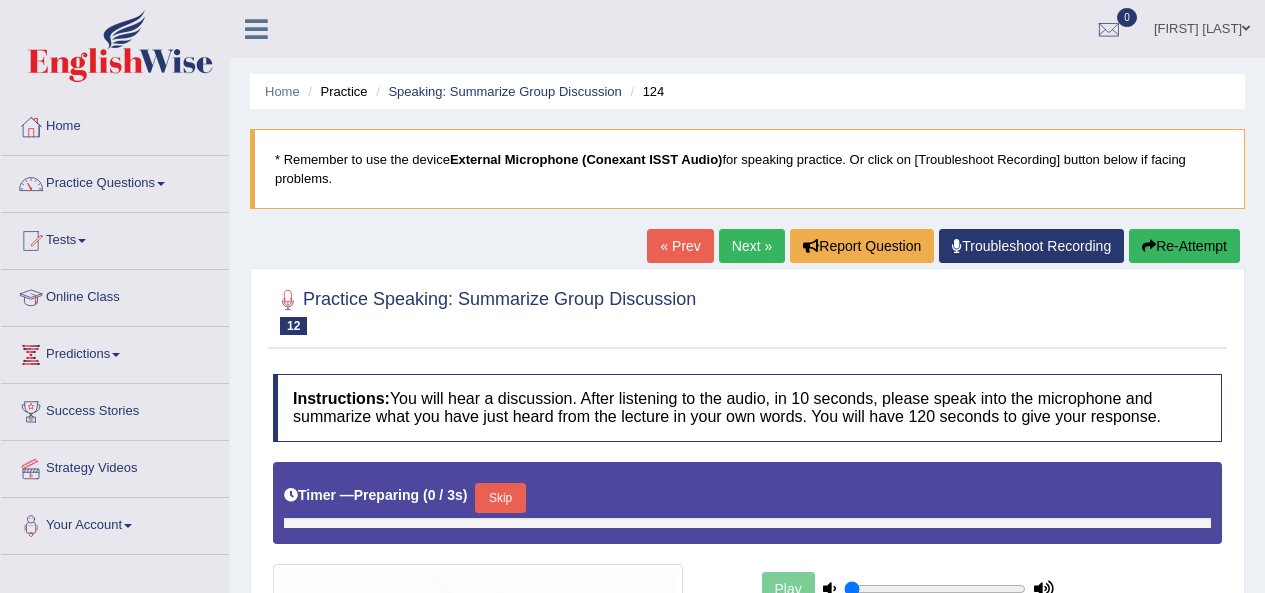 scroll, scrollTop: 194, scrollLeft: 0, axis: vertical 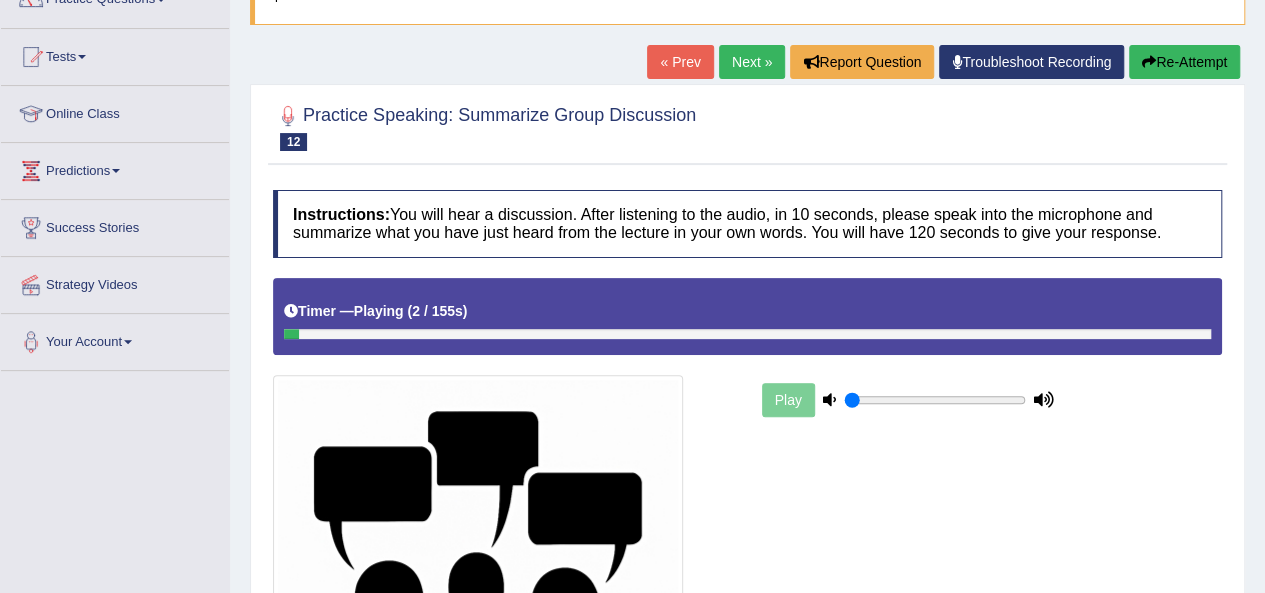 click on "Re-Attempt" at bounding box center (1184, 62) 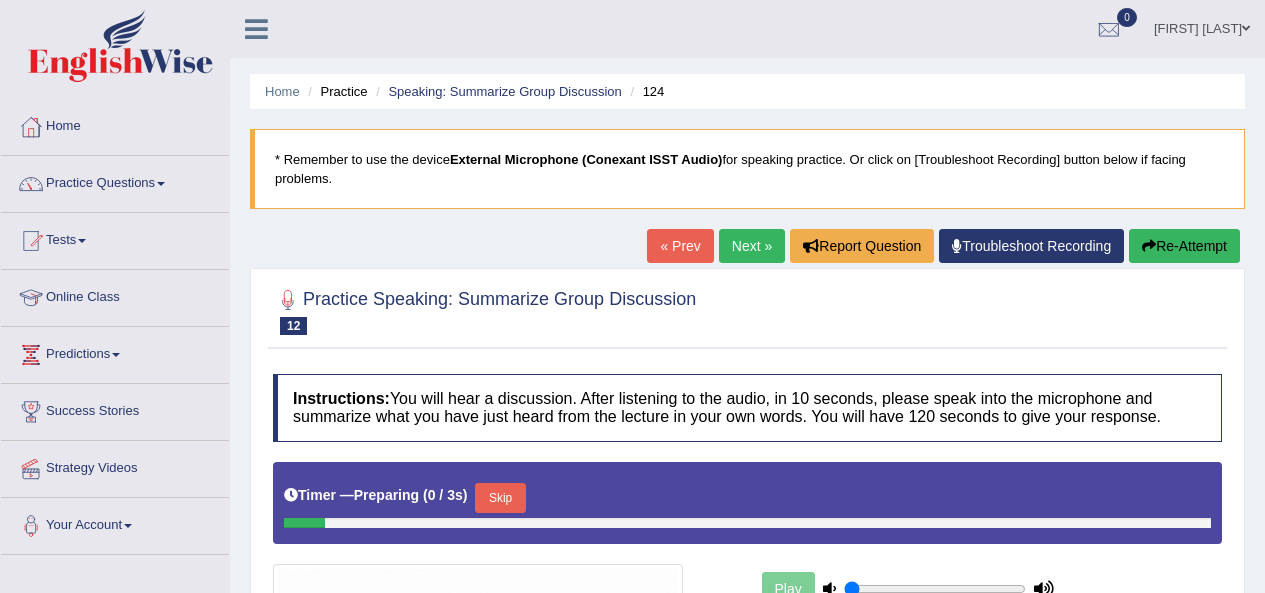 scroll, scrollTop: 184, scrollLeft: 0, axis: vertical 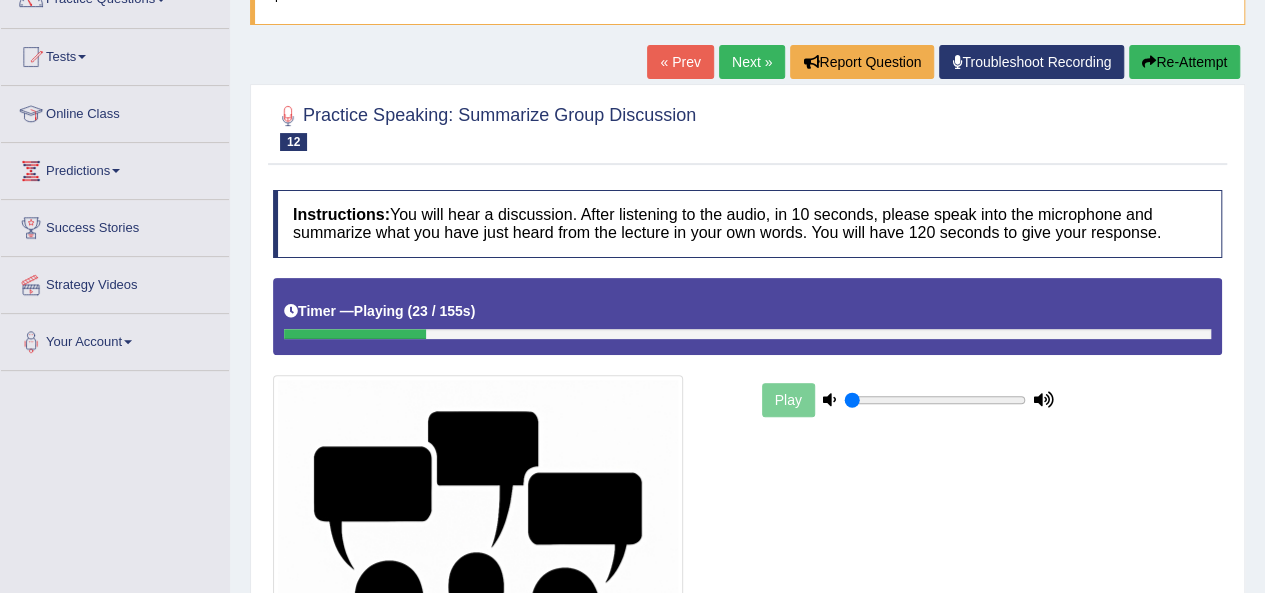 click on "Re-Attempt" at bounding box center [1184, 62] 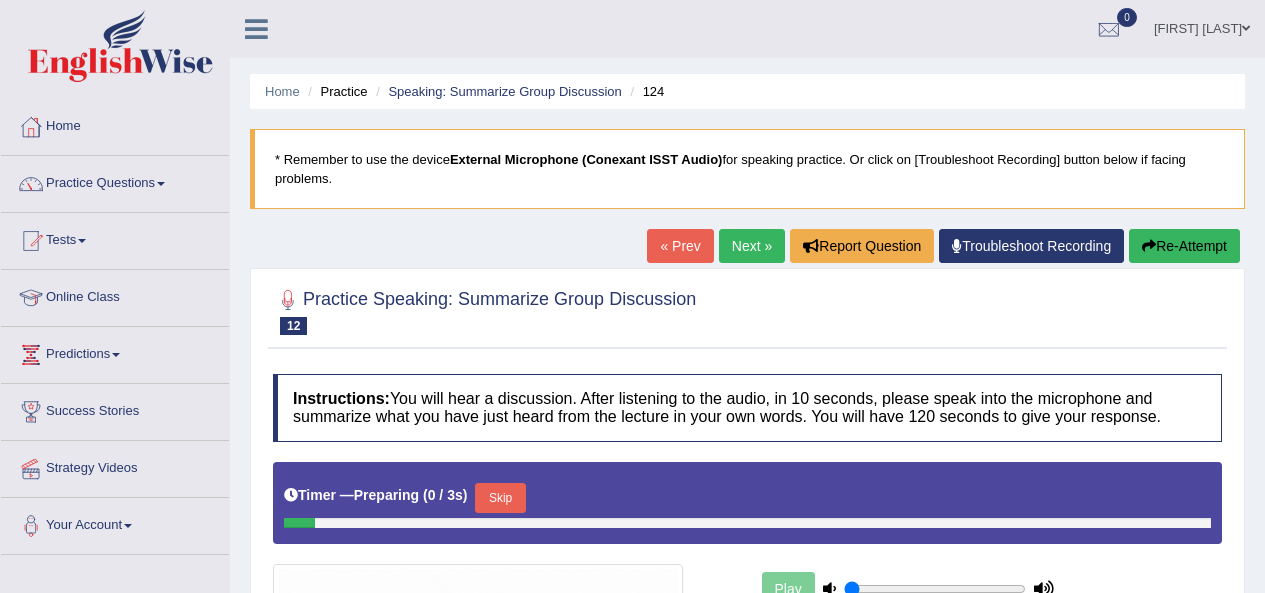 scroll, scrollTop: 184, scrollLeft: 0, axis: vertical 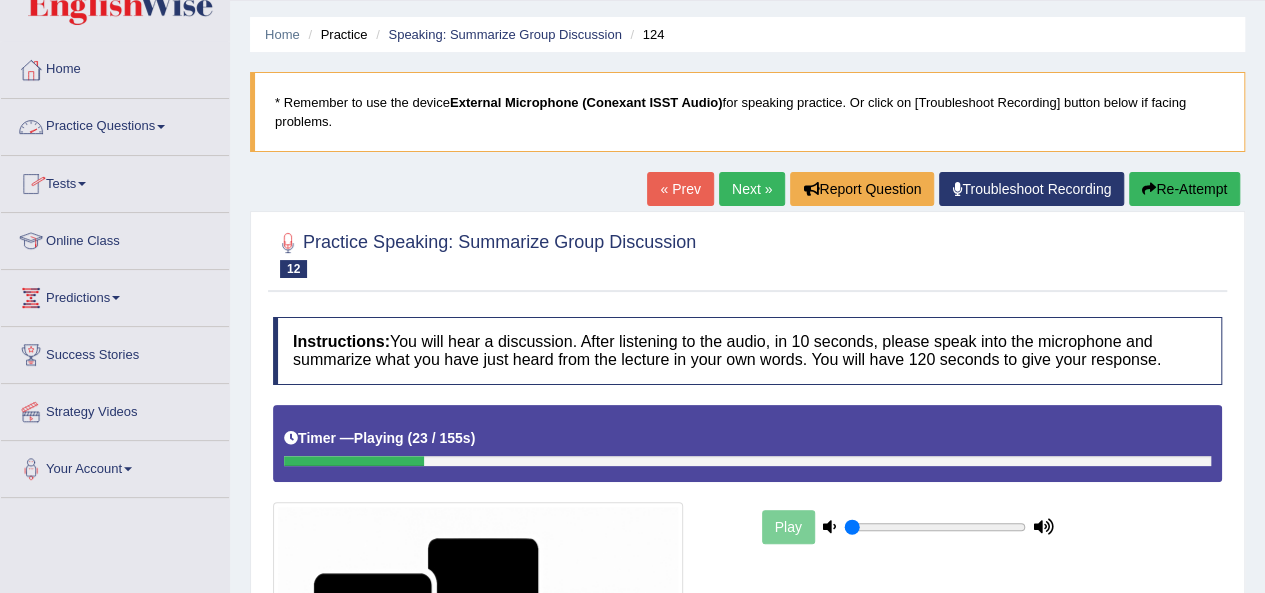 click on "Practice Questions" at bounding box center (115, 124) 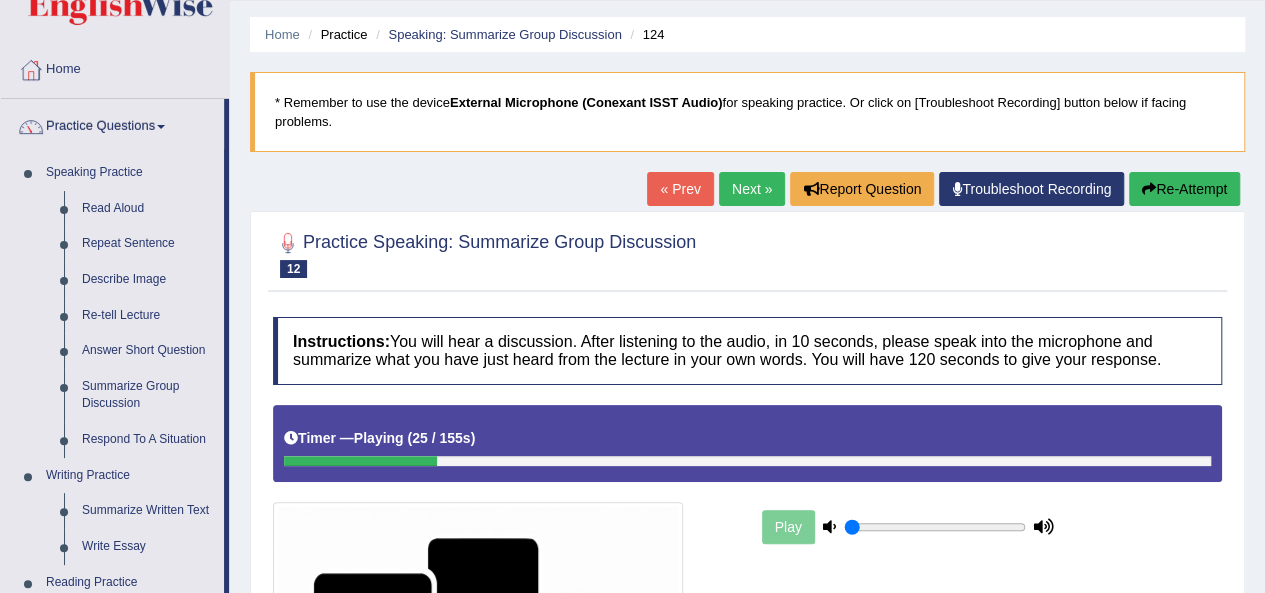 click at bounding box center [161, 127] 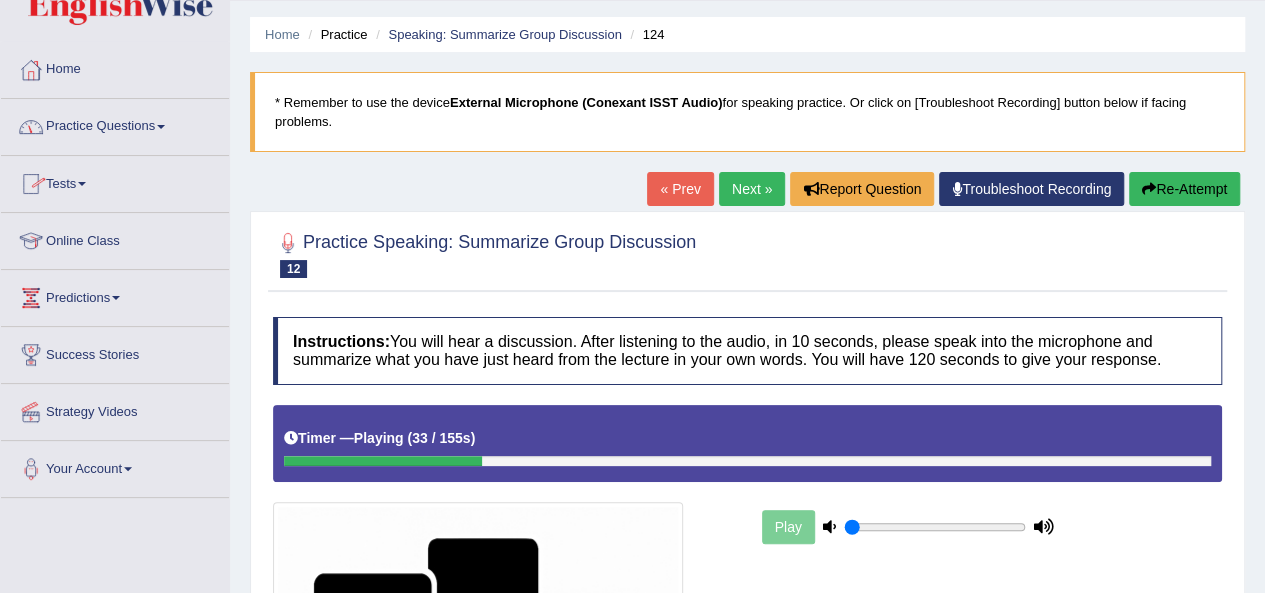 click on "Practice Questions" at bounding box center (115, 124) 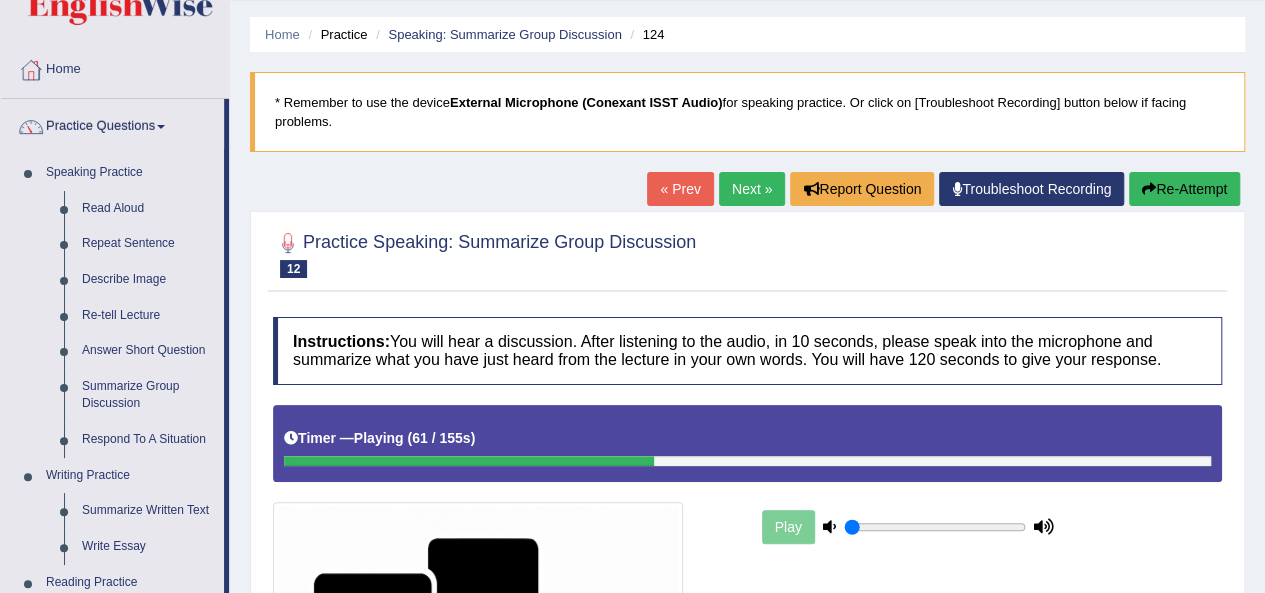 click on "Re-Attempt" at bounding box center [1184, 189] 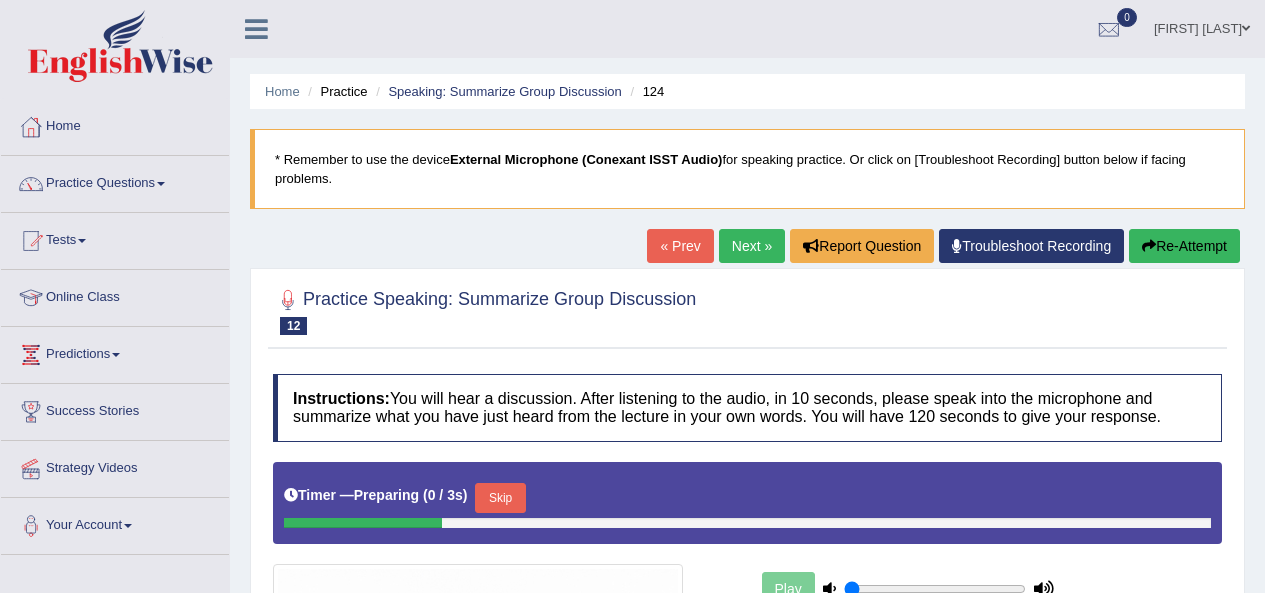 scroll, scrollTop: 57, scrollLeft: 0, axis: vertical 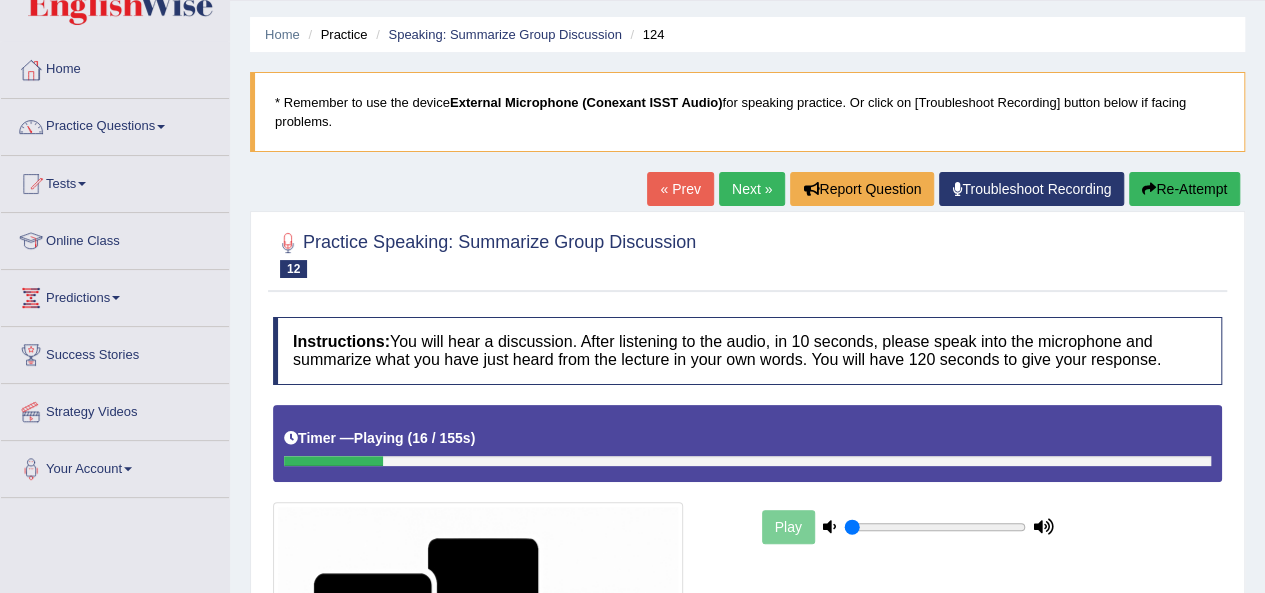 click on "Re-Attempt" at bounding box center (1184, 189) 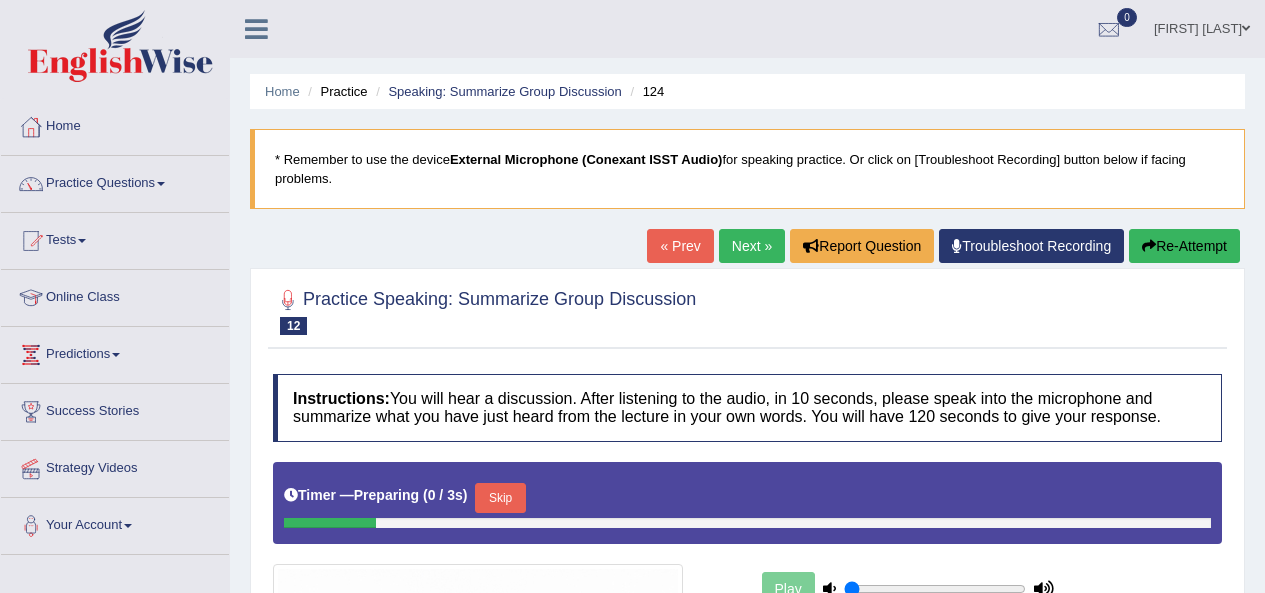 scroll, scrollTop: 57, scrollLeft: 0, axis: vertical 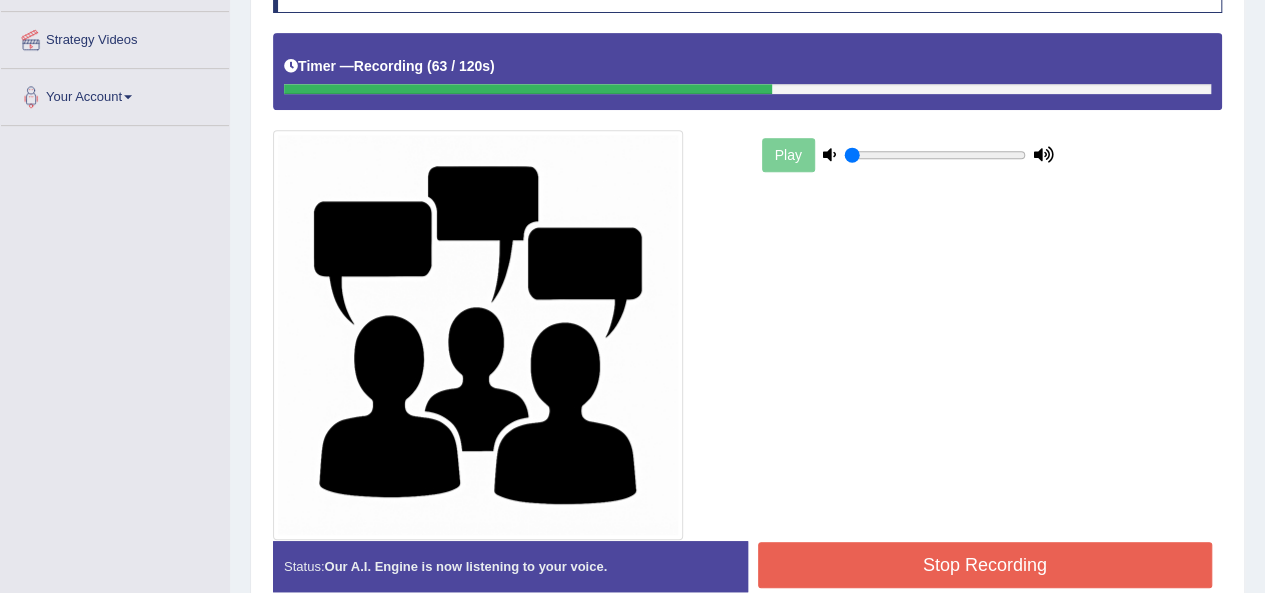 click on "Stop Recording" at bounding box center (985, 565) 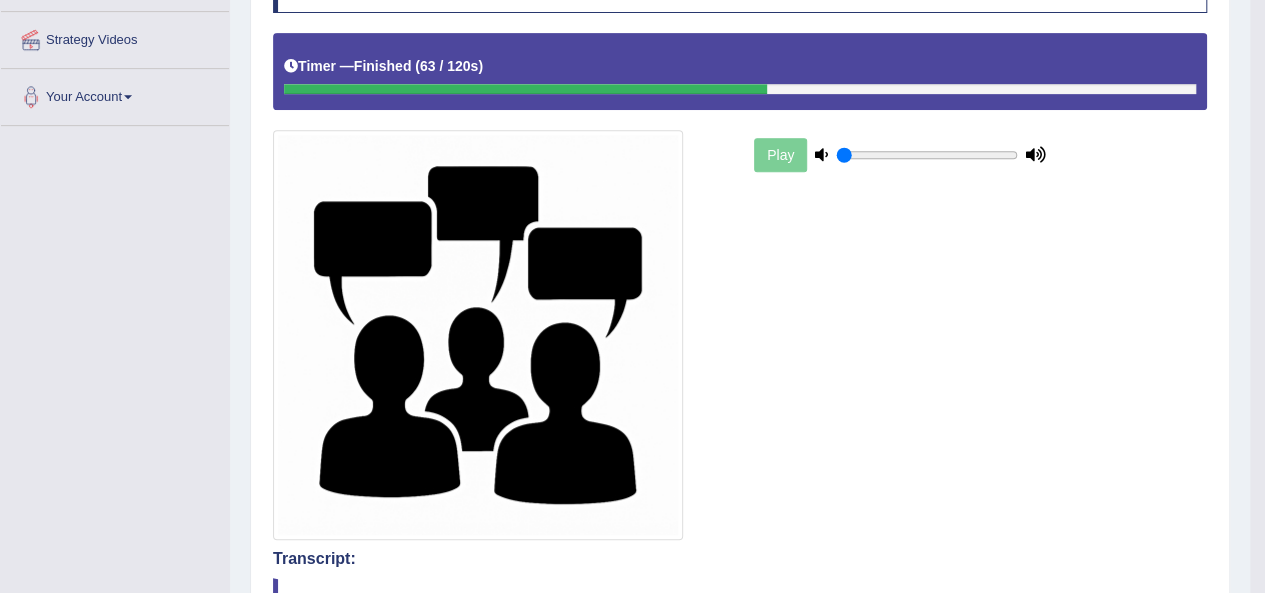 click on "Transcript:" at bounding box center [740, 559] 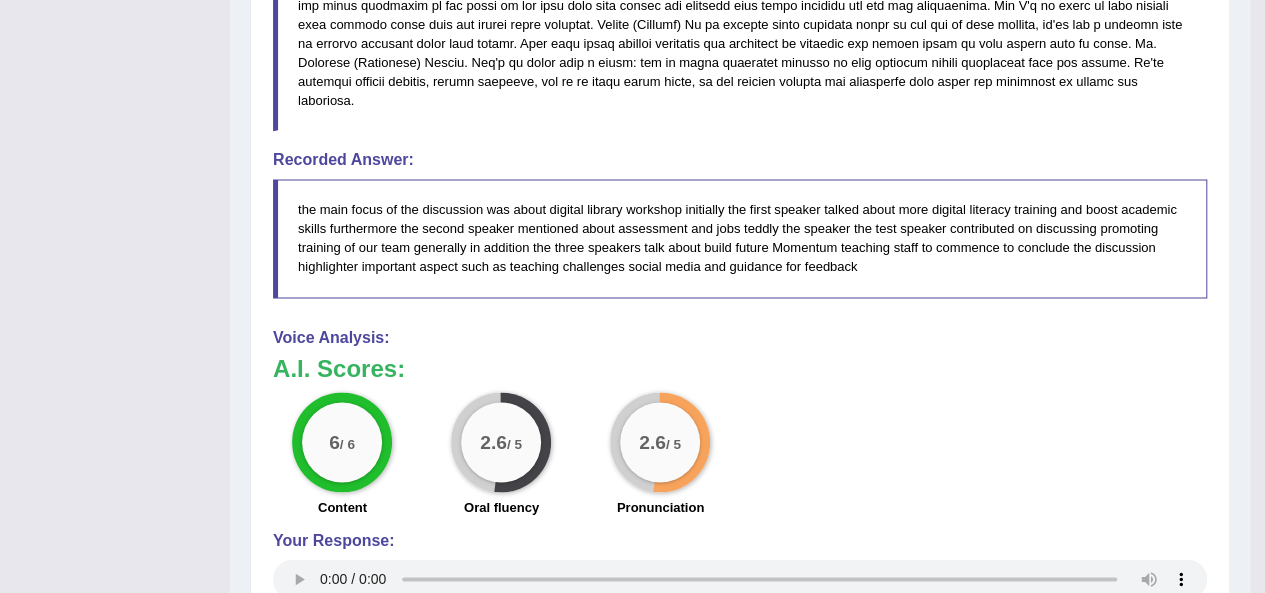 scroll, scrollTop: 1262, scrollLeft: 0, axis: vertical 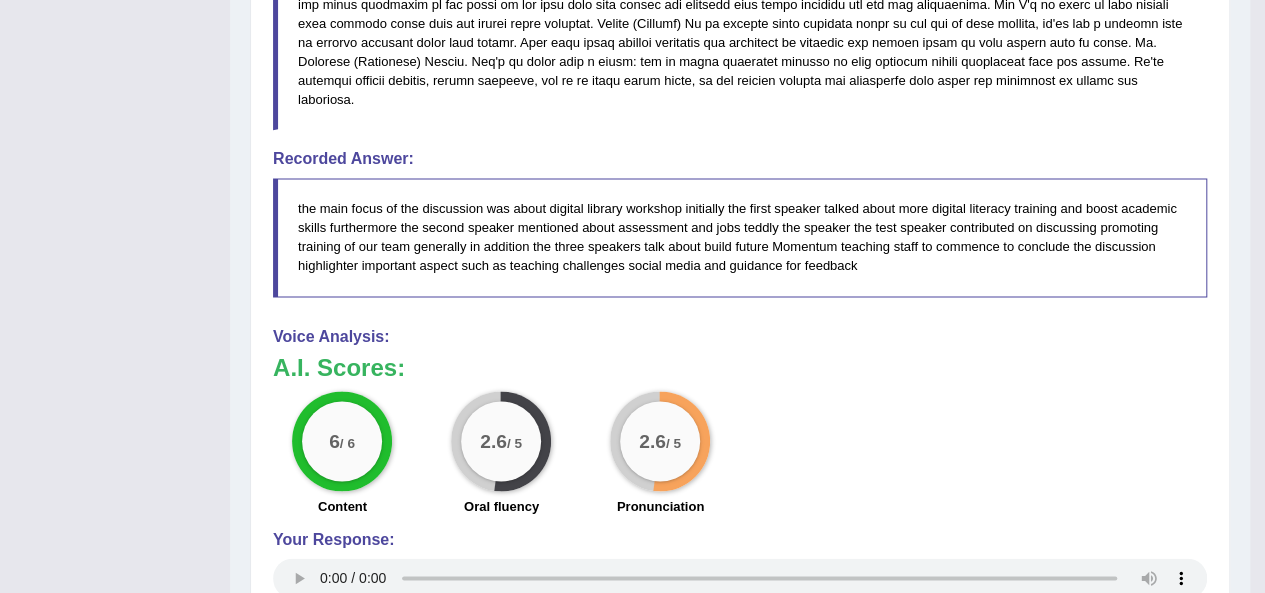 drag, startPoint x: 922, startPoint y: 501, endPoint x: 899, endPoint y: 613, distance: 114.33722 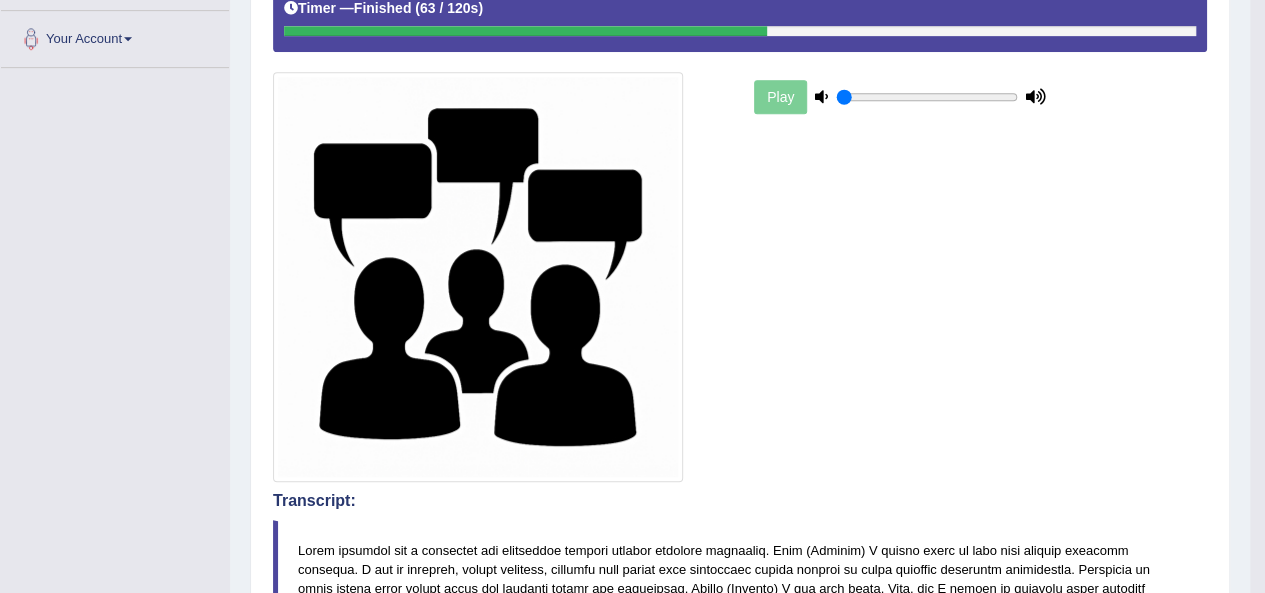scroll, scrollTop: 478, scrollLeft: 0, axis: vertical 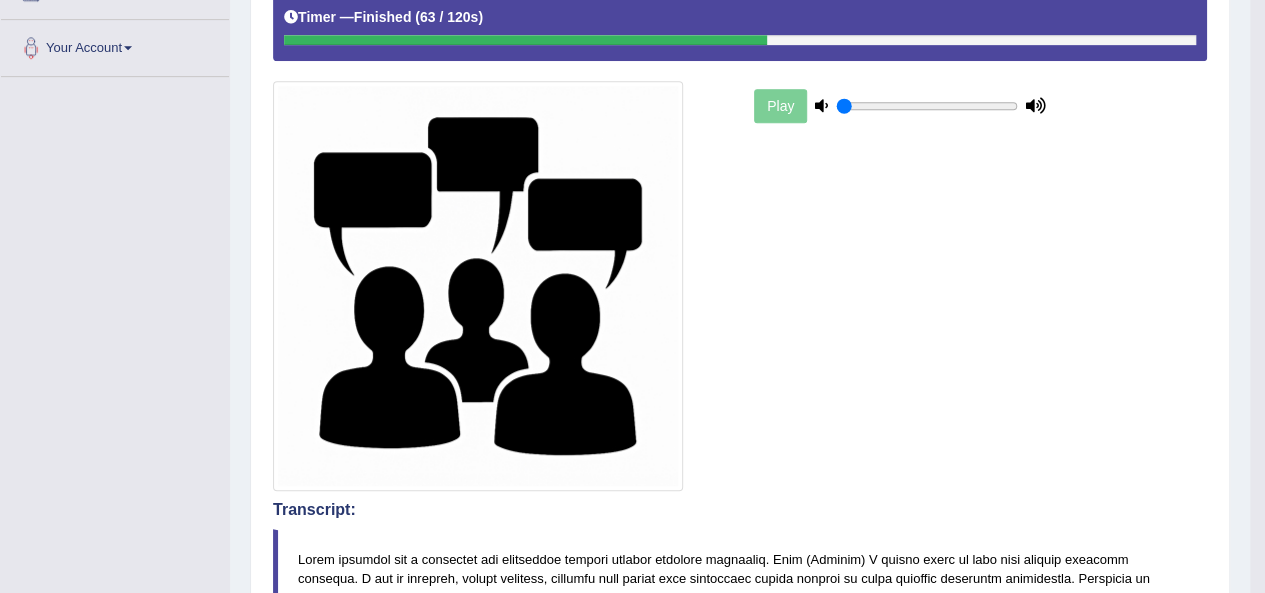 click on "Play" at bounding box center [740, 237] 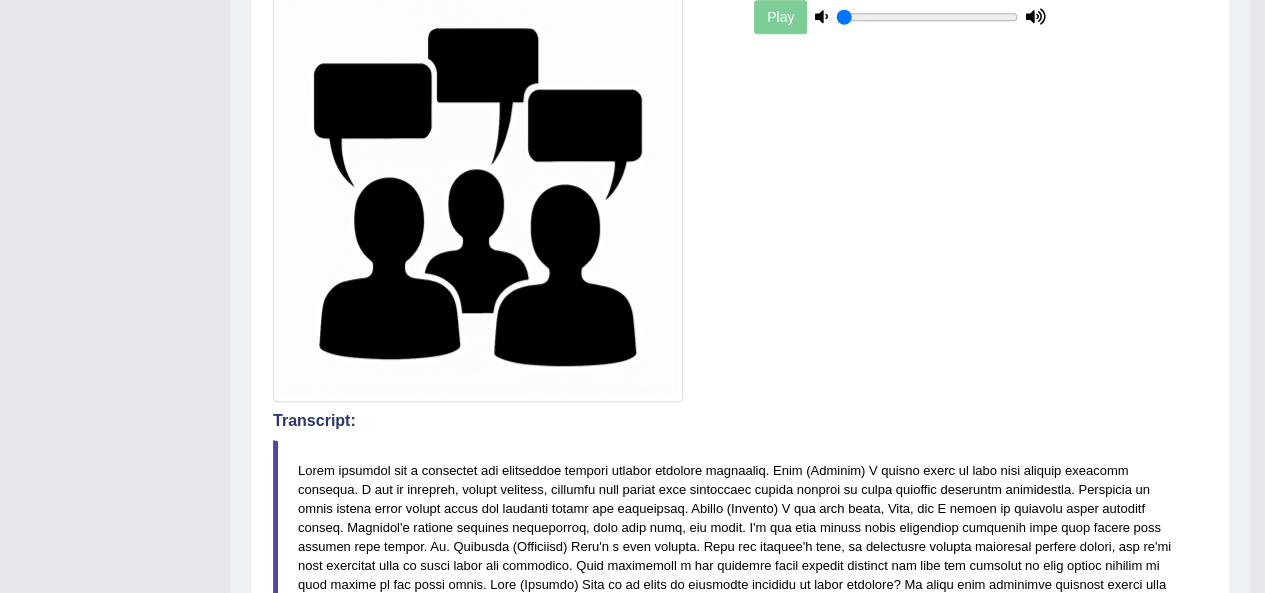 click on "Play" at bounding box center [740, 148] 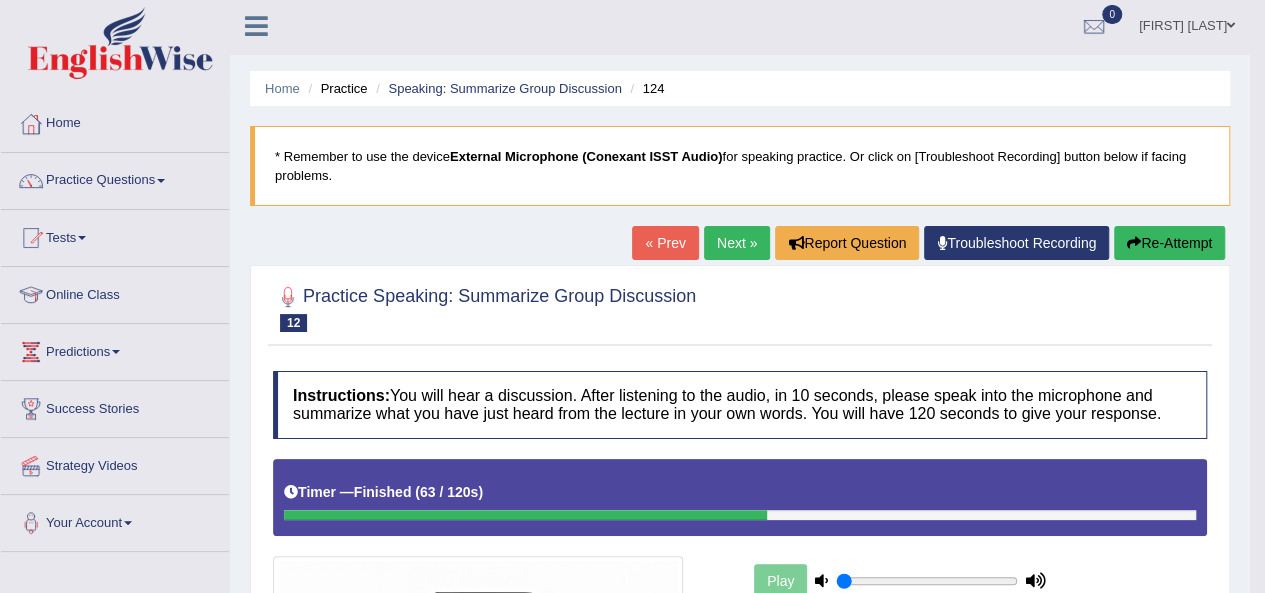 scroll, scrollTop: 0, scrollLeft: 0, axis: both 